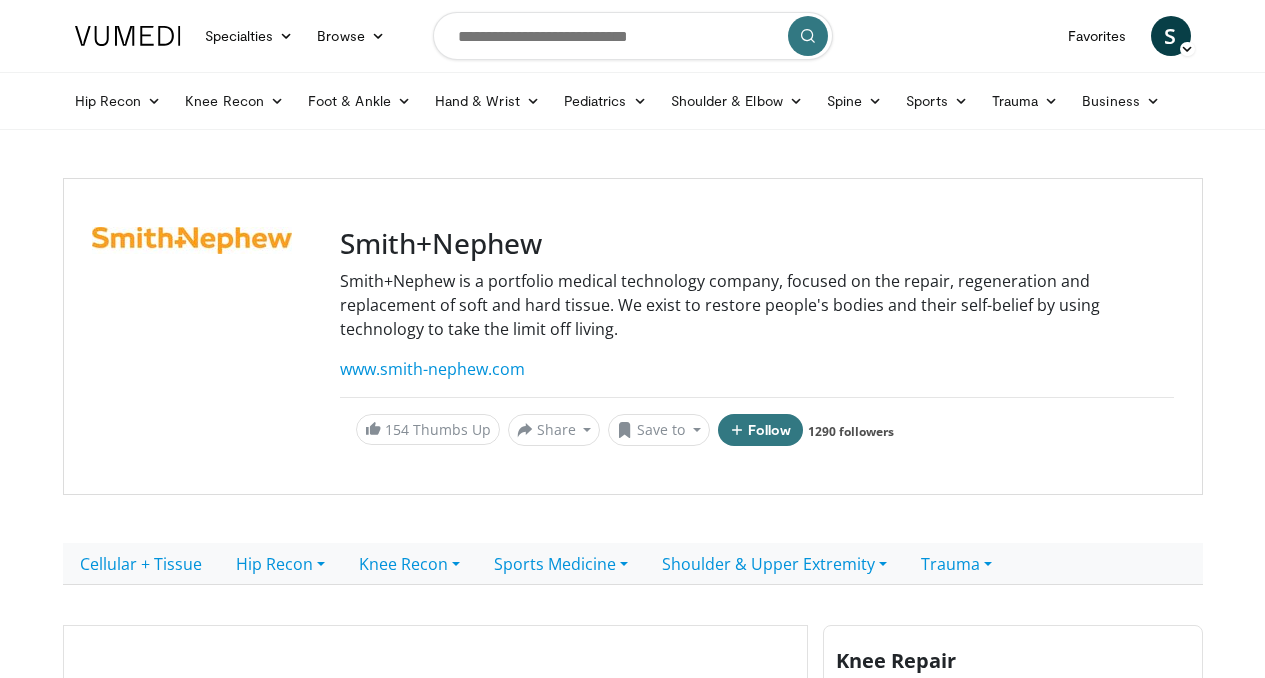 scroll, scrollTop: 0, scrollLeft: 0, axis: both 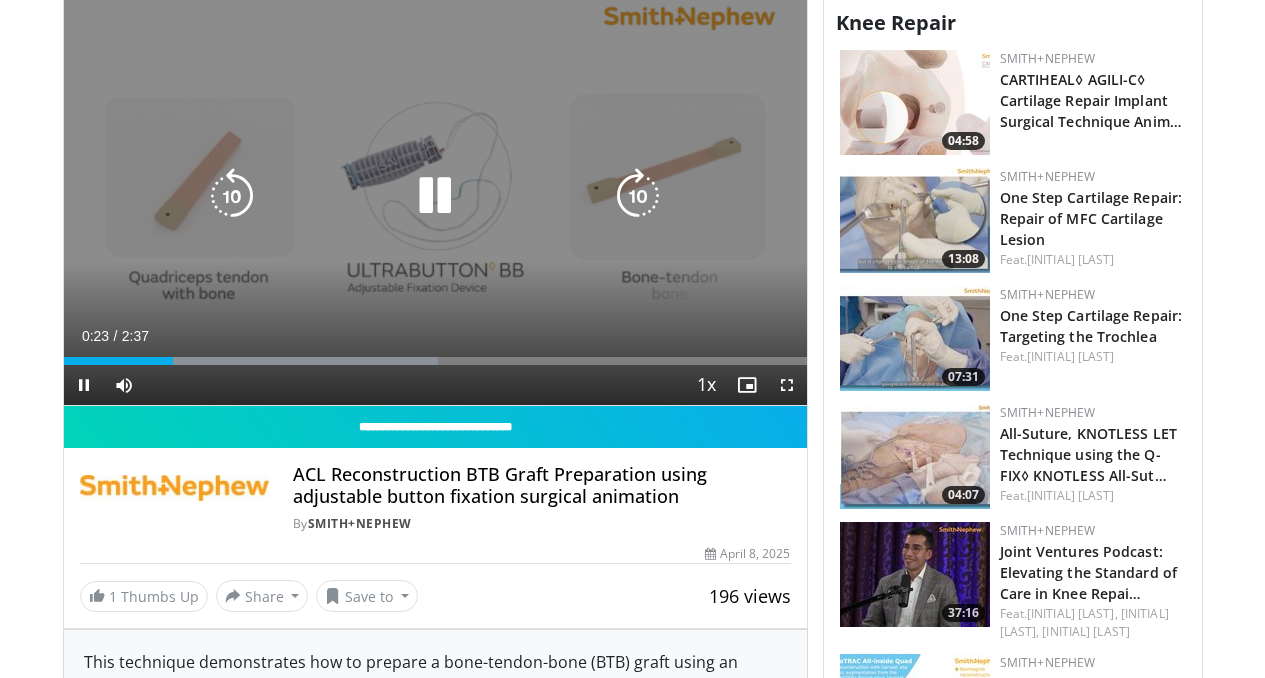 click at bounding box center (435, 196) 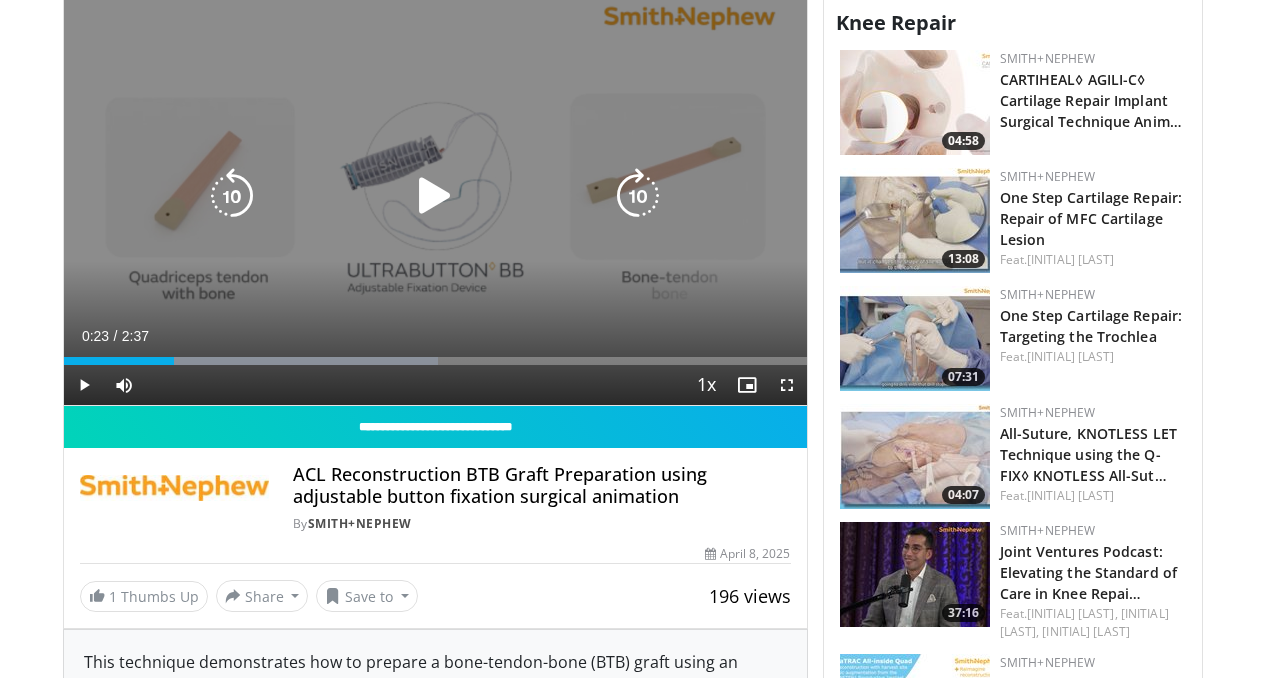 click at bounding box center (435, 196) 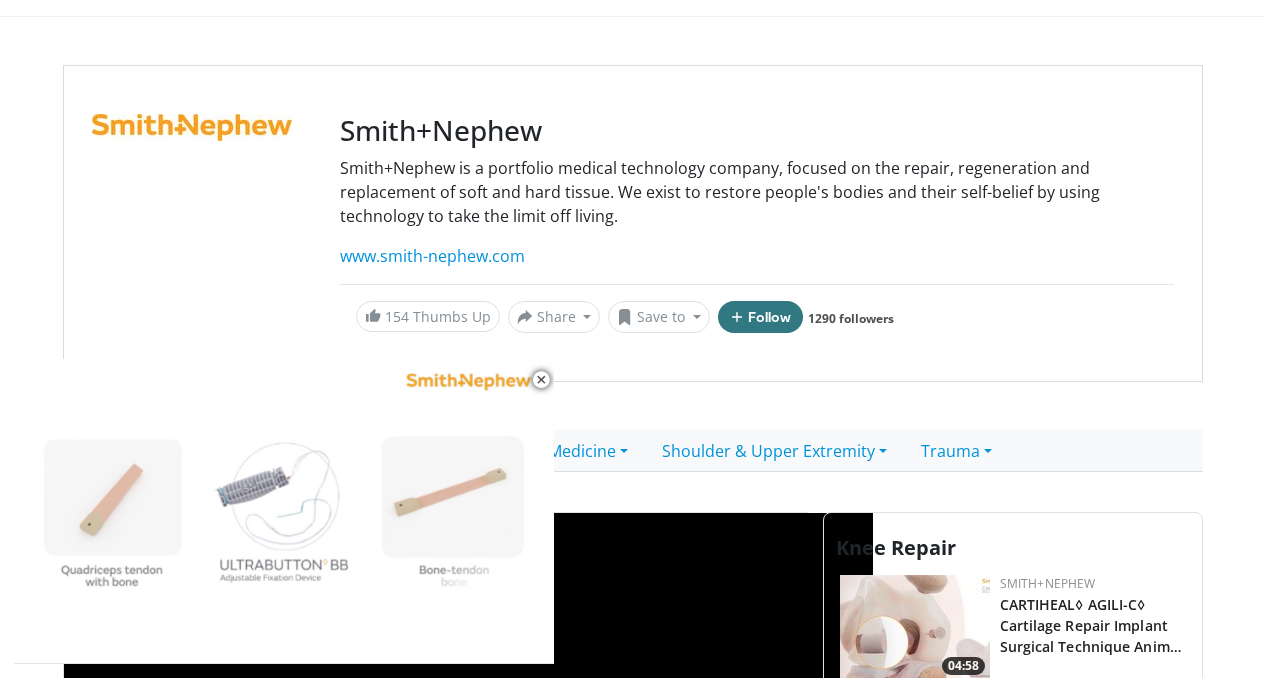 scroll, scrollTop: 0, scrollLeft: 0, axis: both 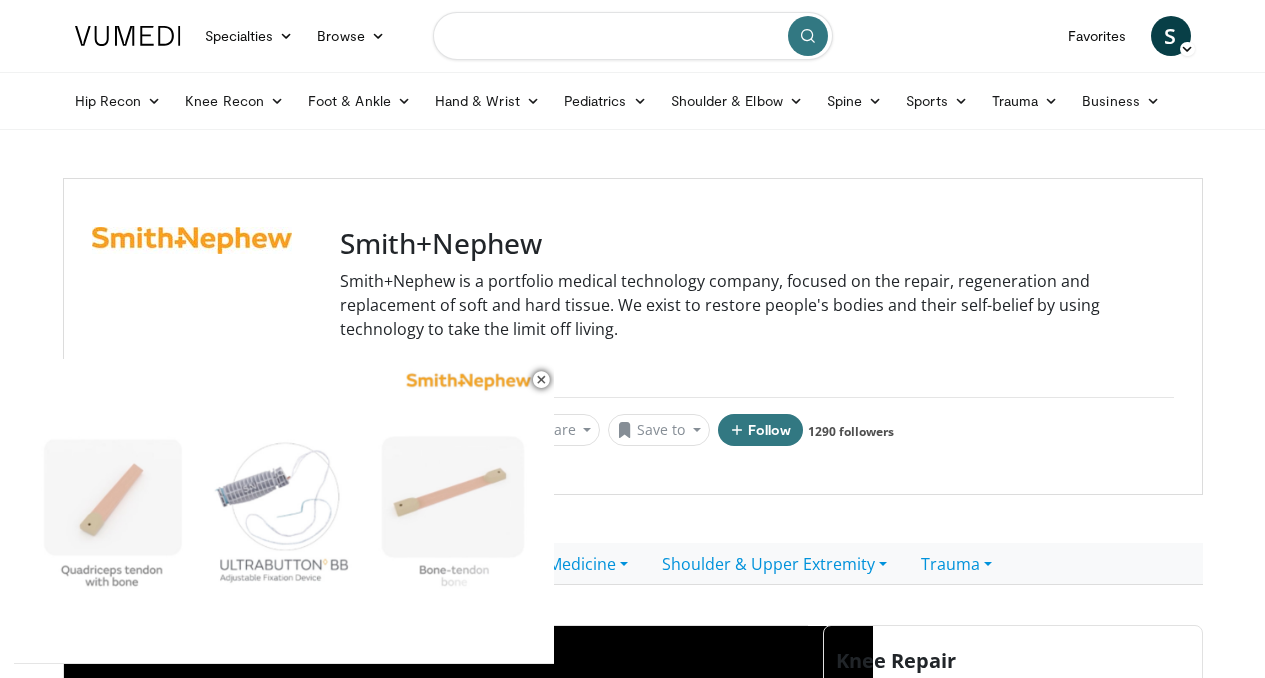 click at bounding box center [633, 36] 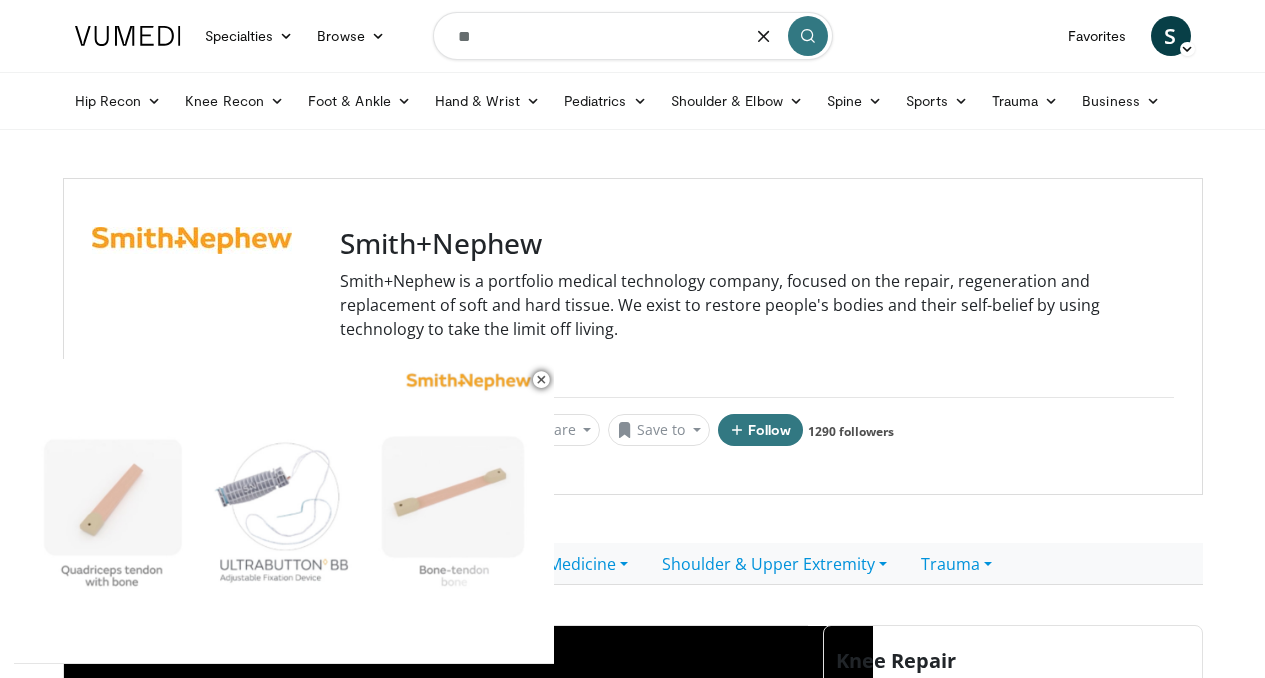 type on "***" 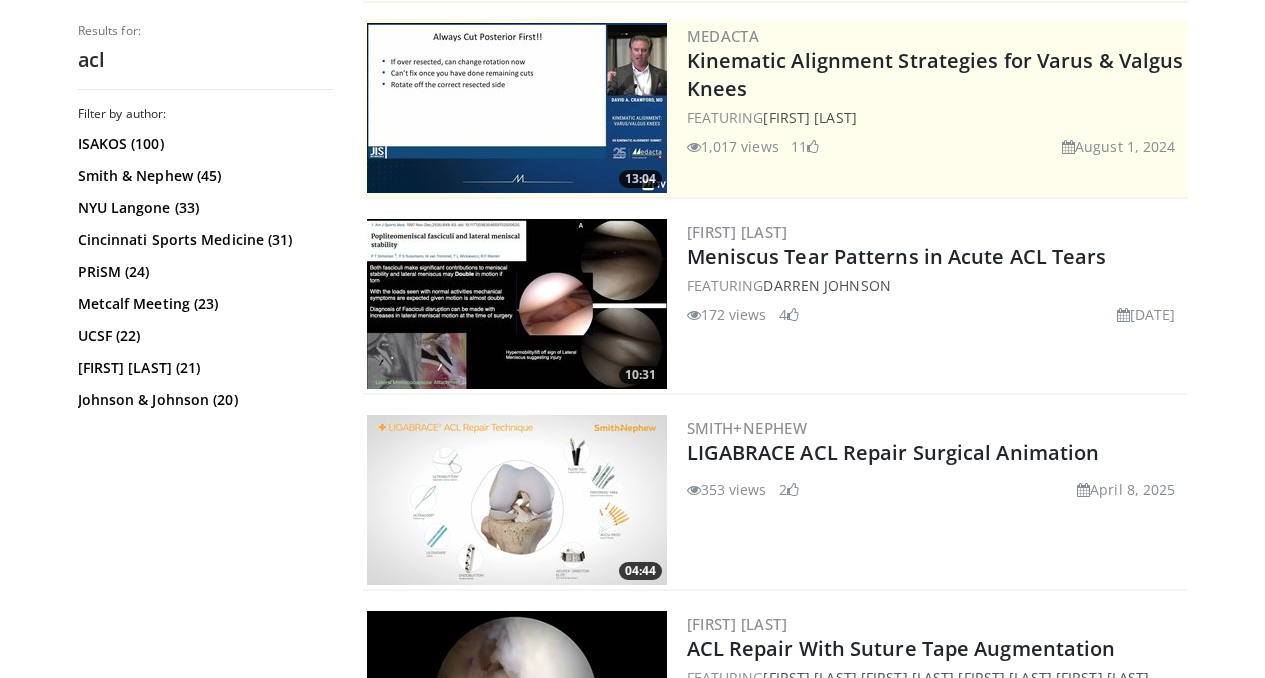 scroll, scrollTop: 0, scrollLeft: 0, axis: both 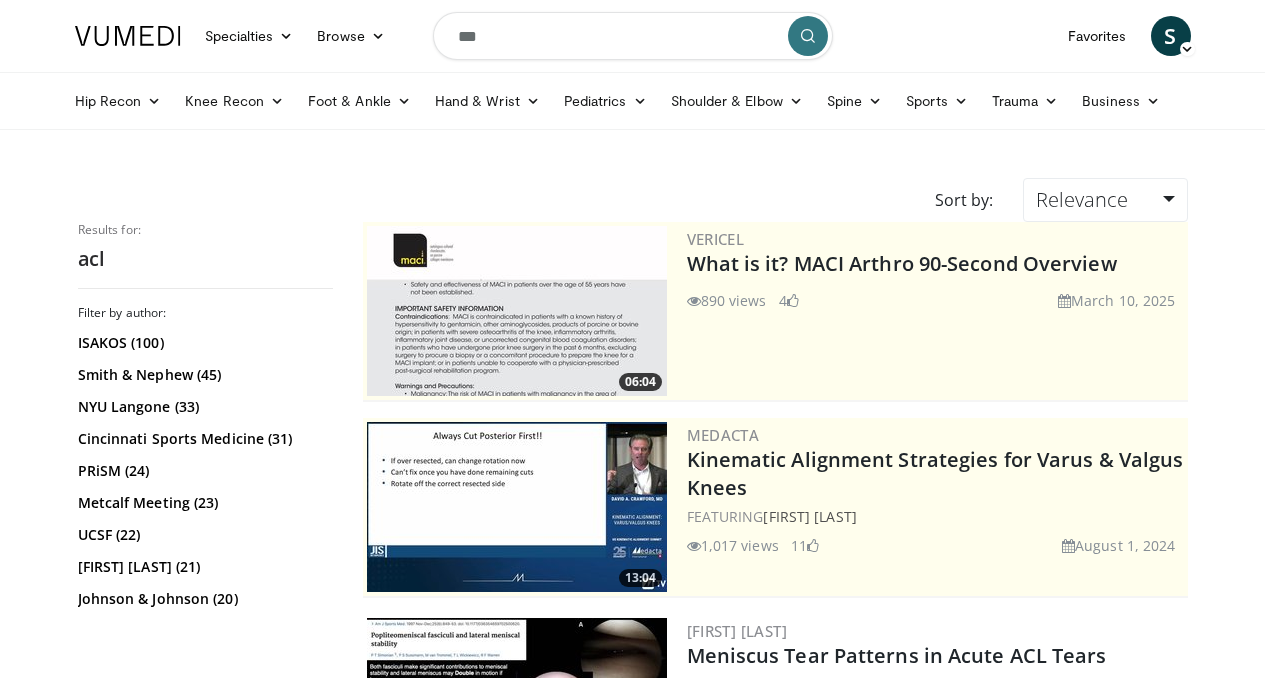 click on "***" at bounding box center [633, 36] 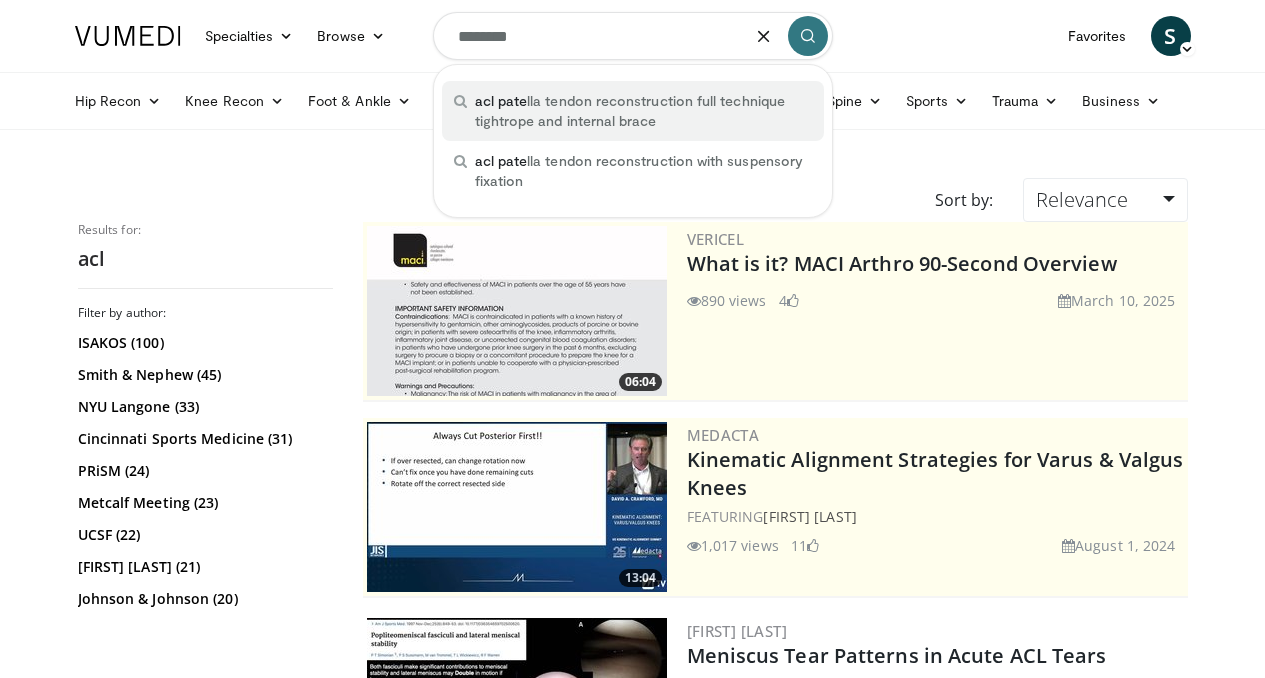 click on "acl pate lla tendon reconstruction full technique tightrope and internal brace" at bounding box center (643, 111) 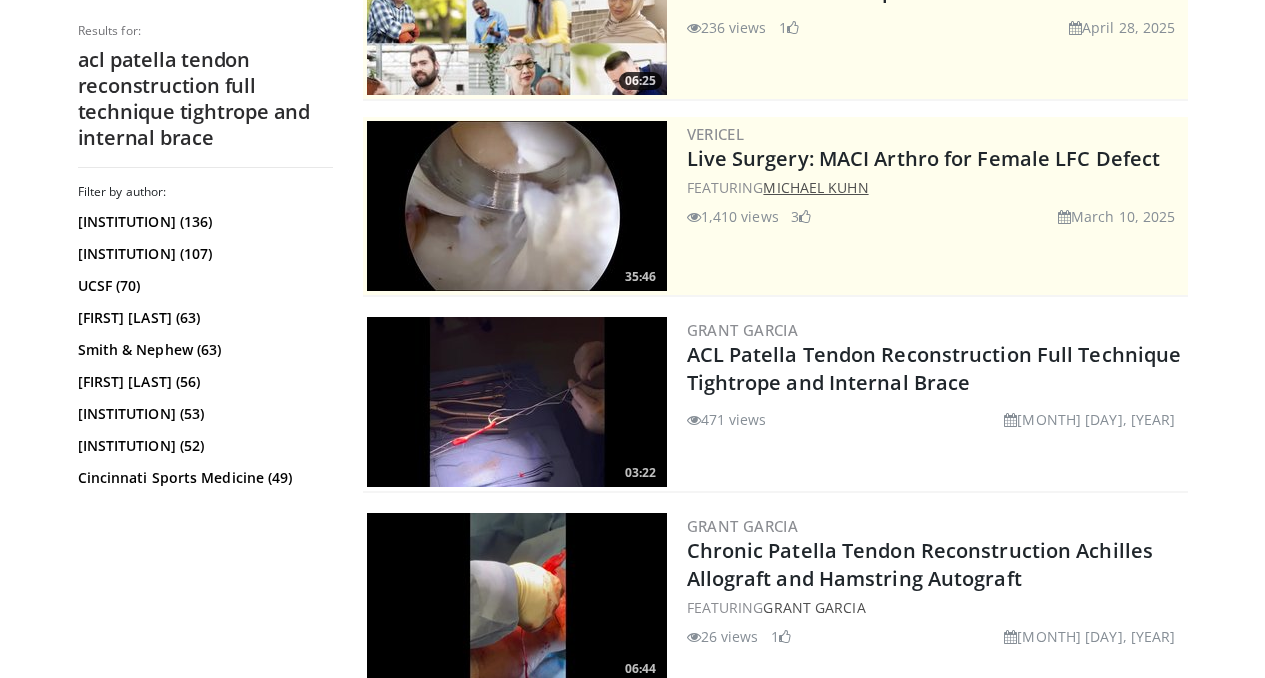 scroll, scrollTop: 303, scrollLeft: 0, axis: vertical 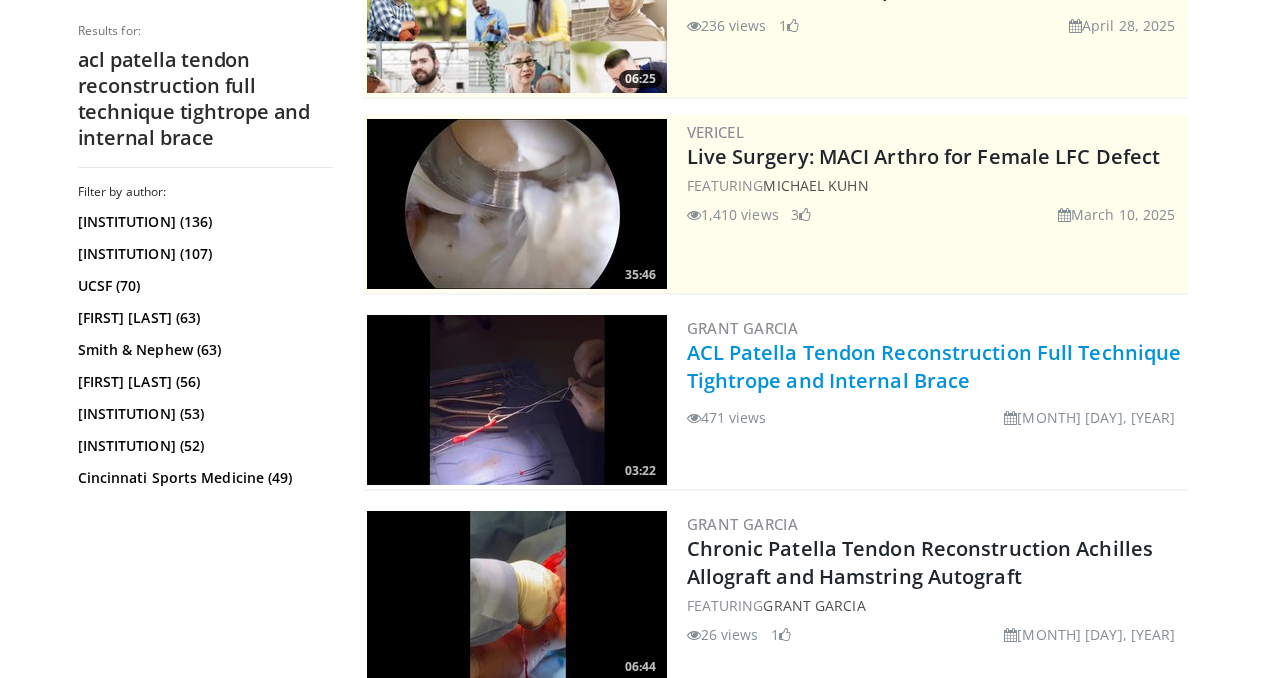 click on "ACL Patella Tendon Reconstruction Full Technique Tightrope and Internal Brace" at bounding box center (934, 366) 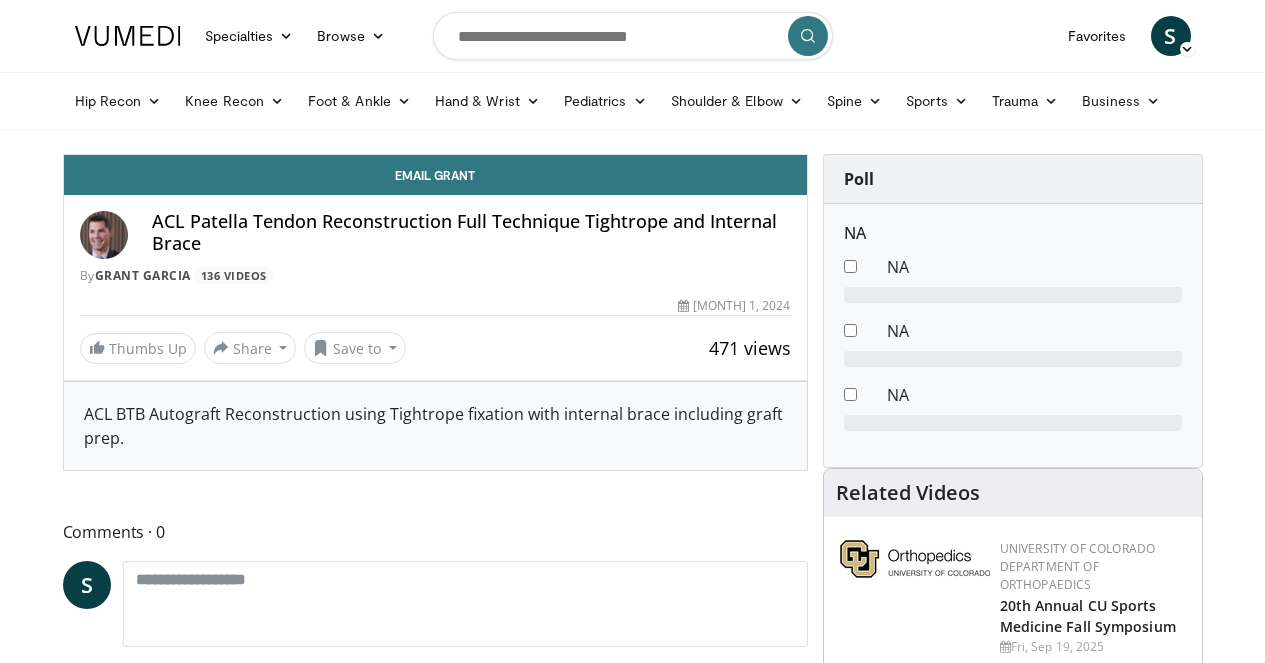 scroll, scrollTop: 0, scrollLeft: 0, axis: both 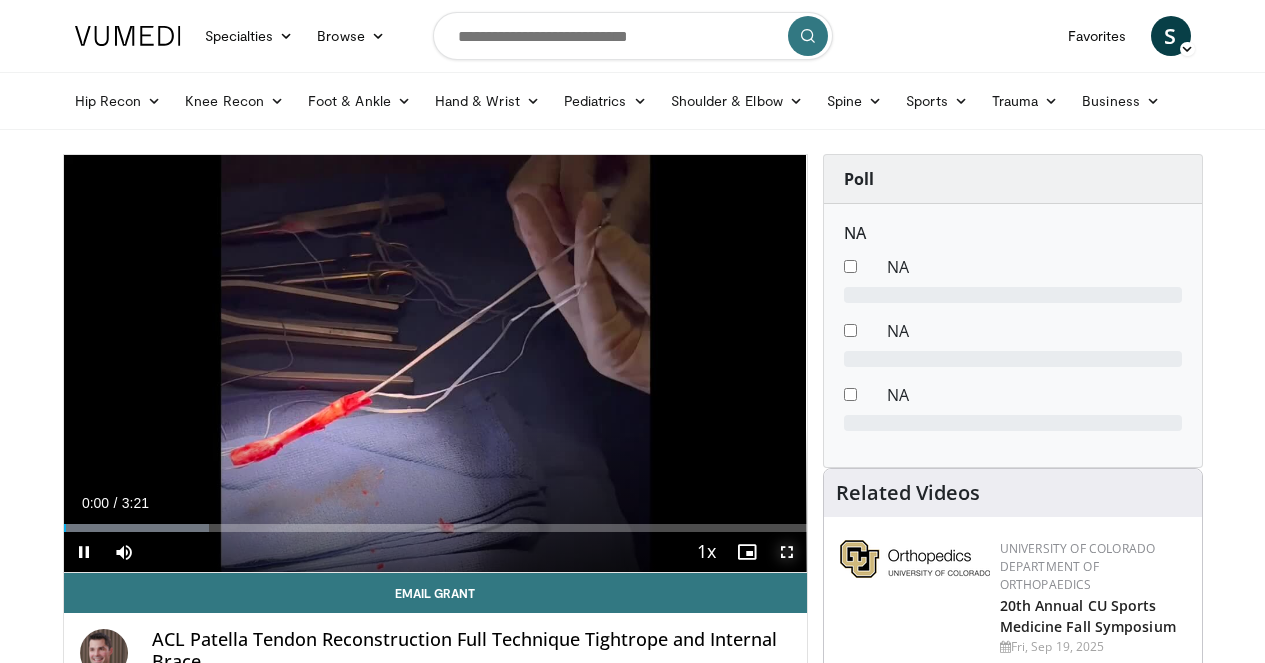 click at bounding box center [787, 552] 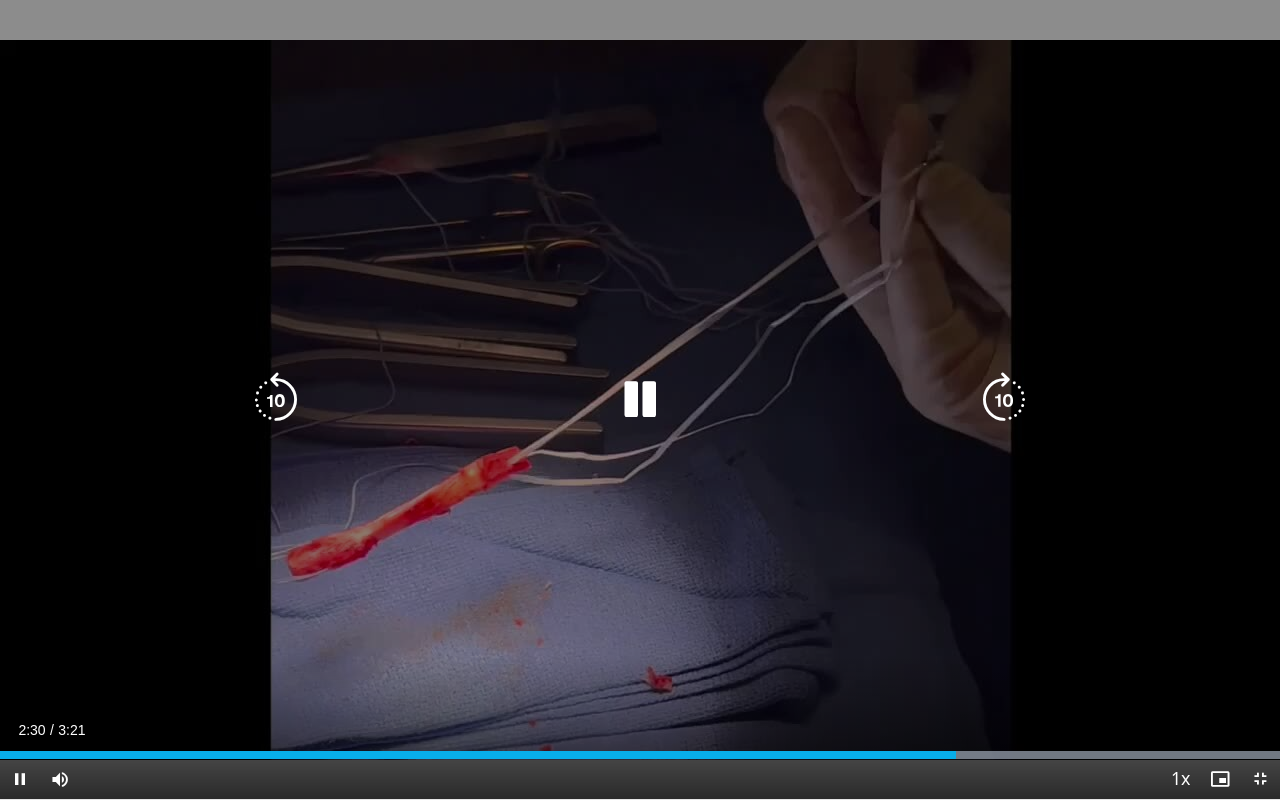 click at bounding box center (640, 400) 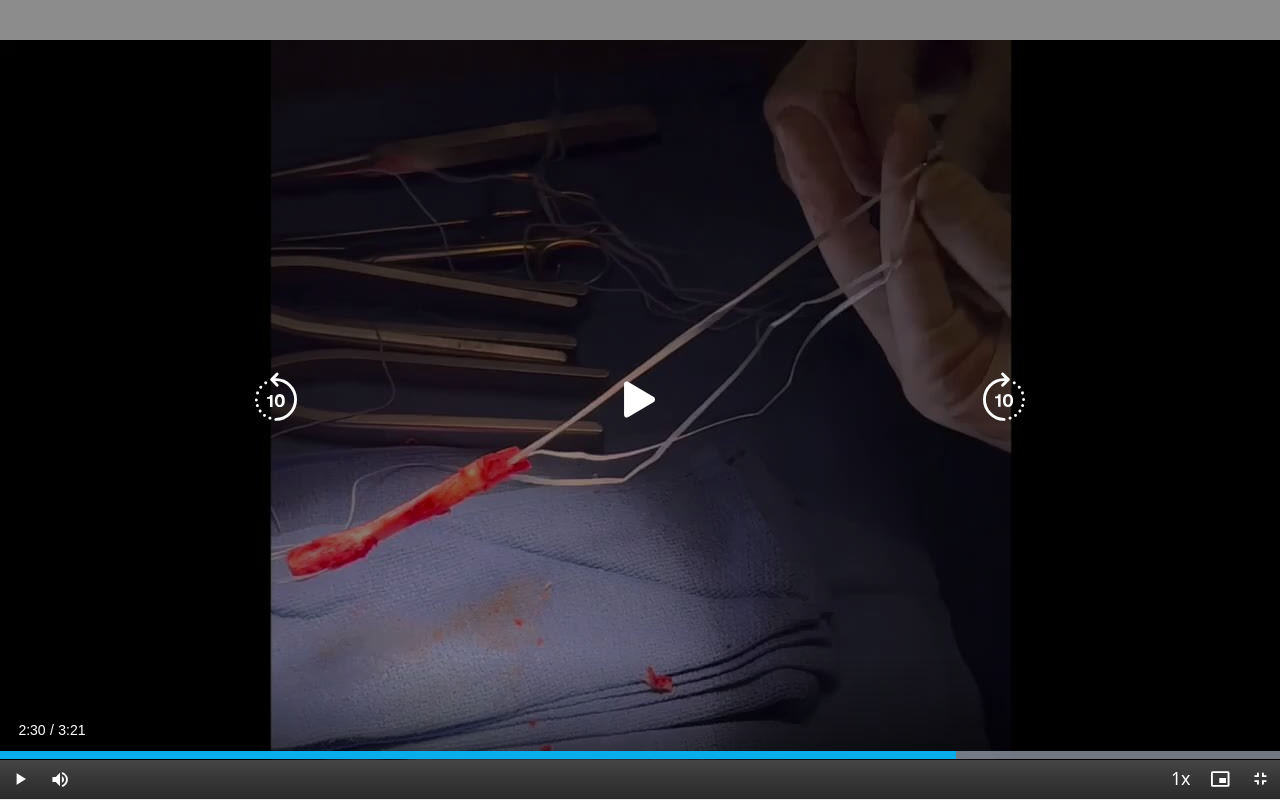 click at bounding box center (640, 400) 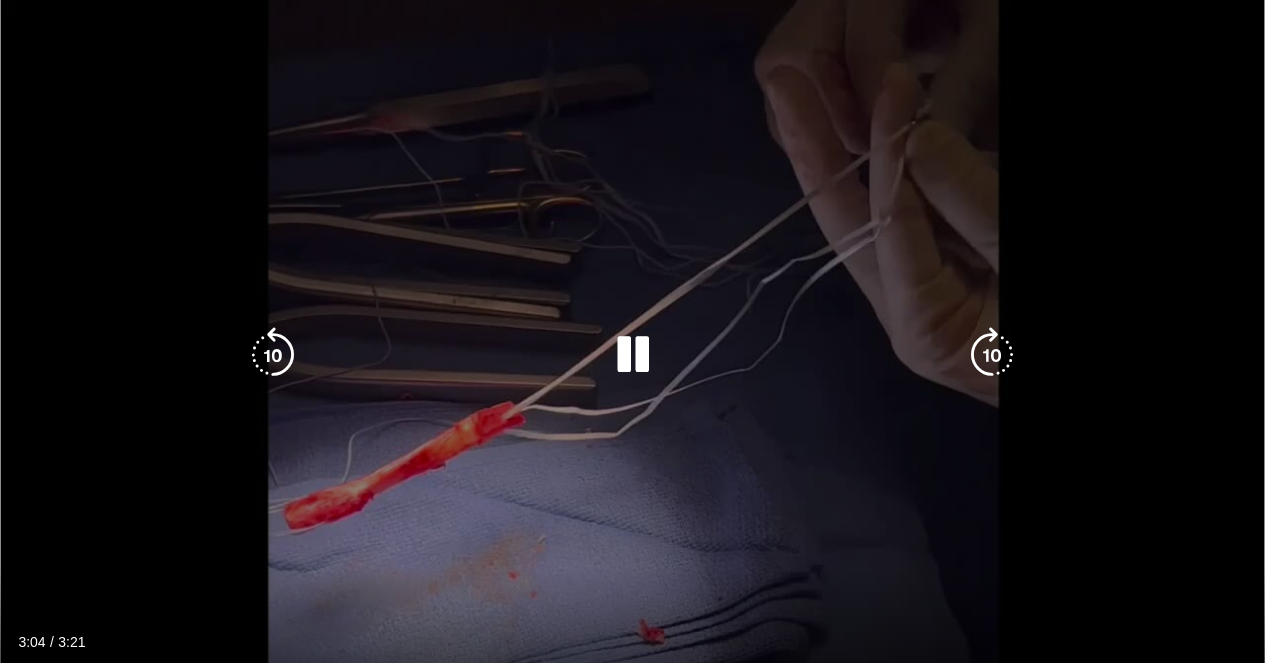 scroll, scrollTop: 41, scrollLeft: 0, axis: vertical 